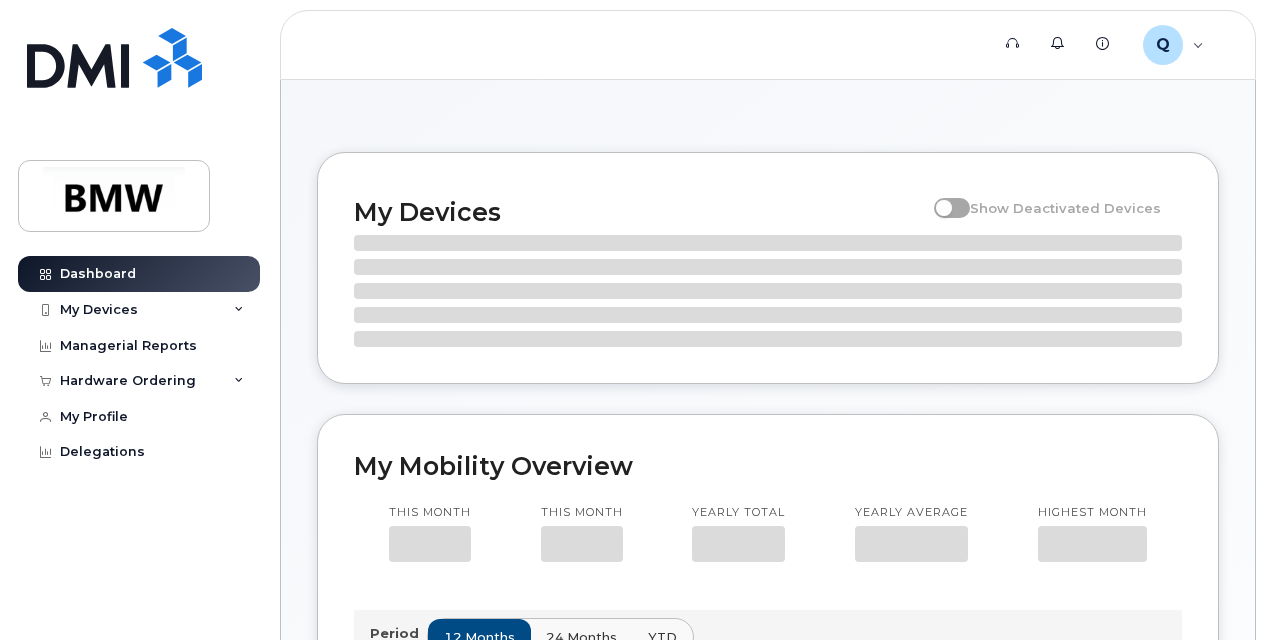 scroll, scrollTop: 0, scrollLeft: 0, axis: both 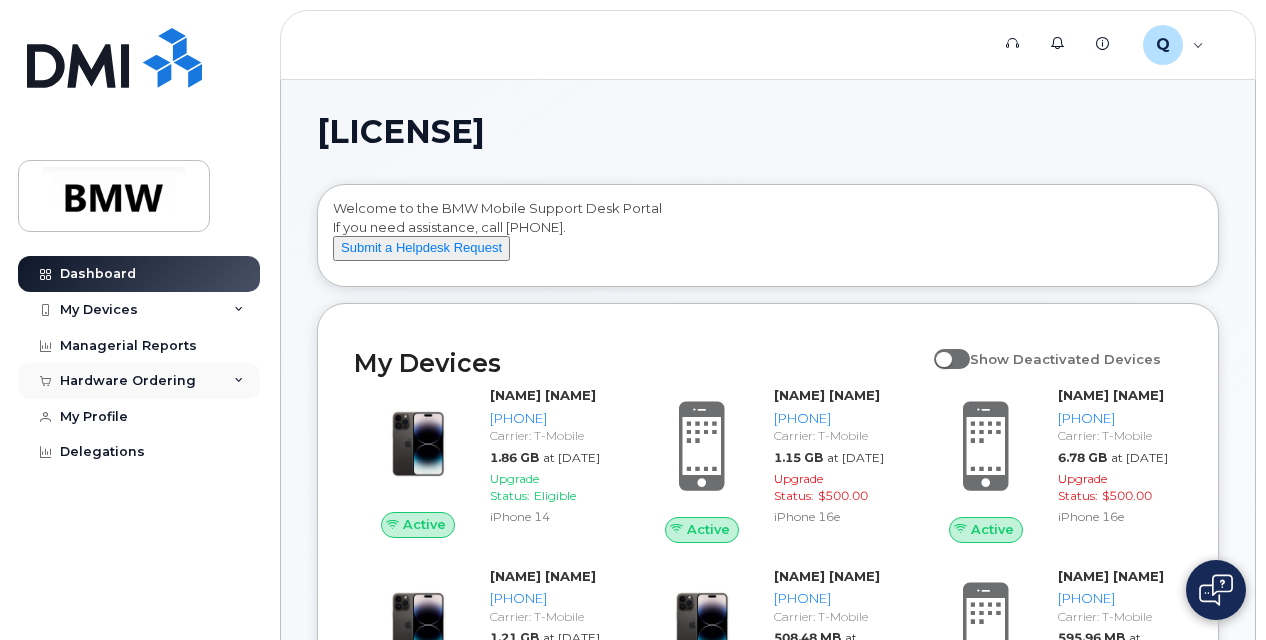 click on "Hardware Ordering" 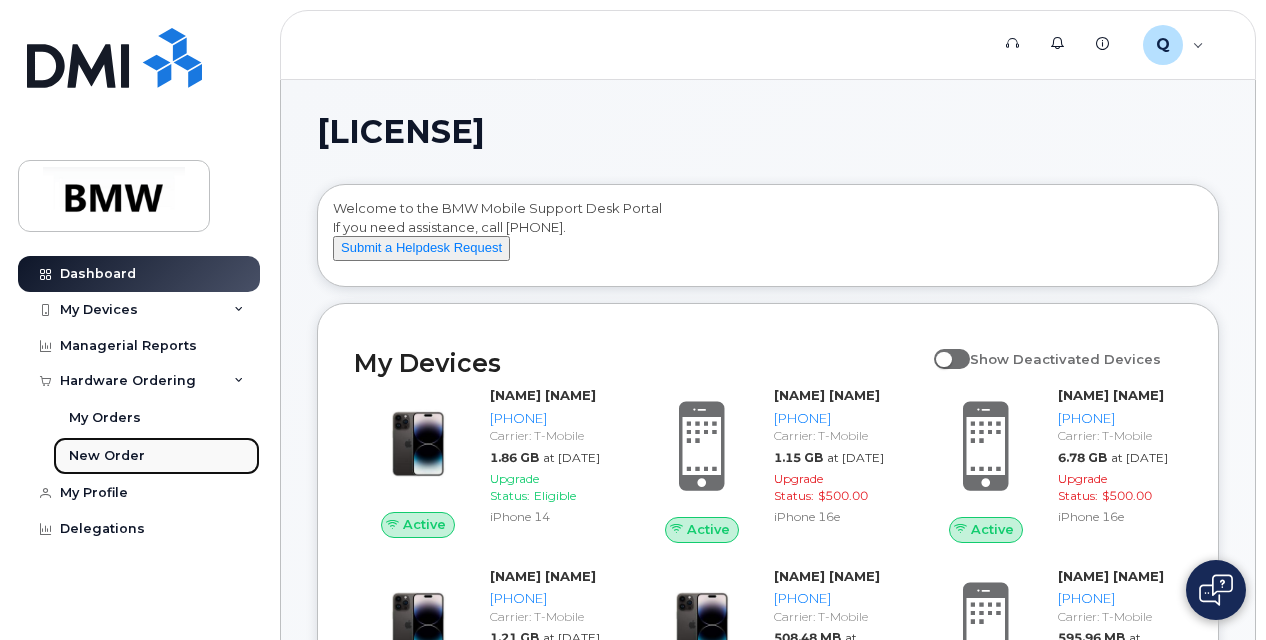 click on "New Order" 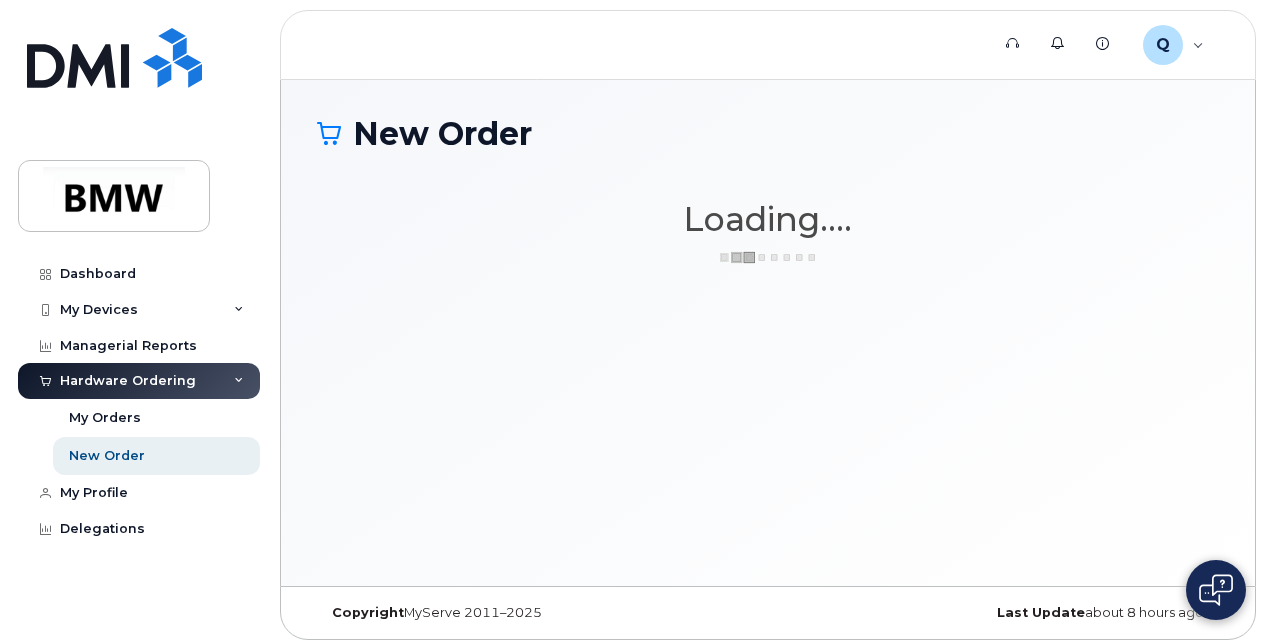 scroll, scrollTop: 0, scrollLeft: 0, axis: both 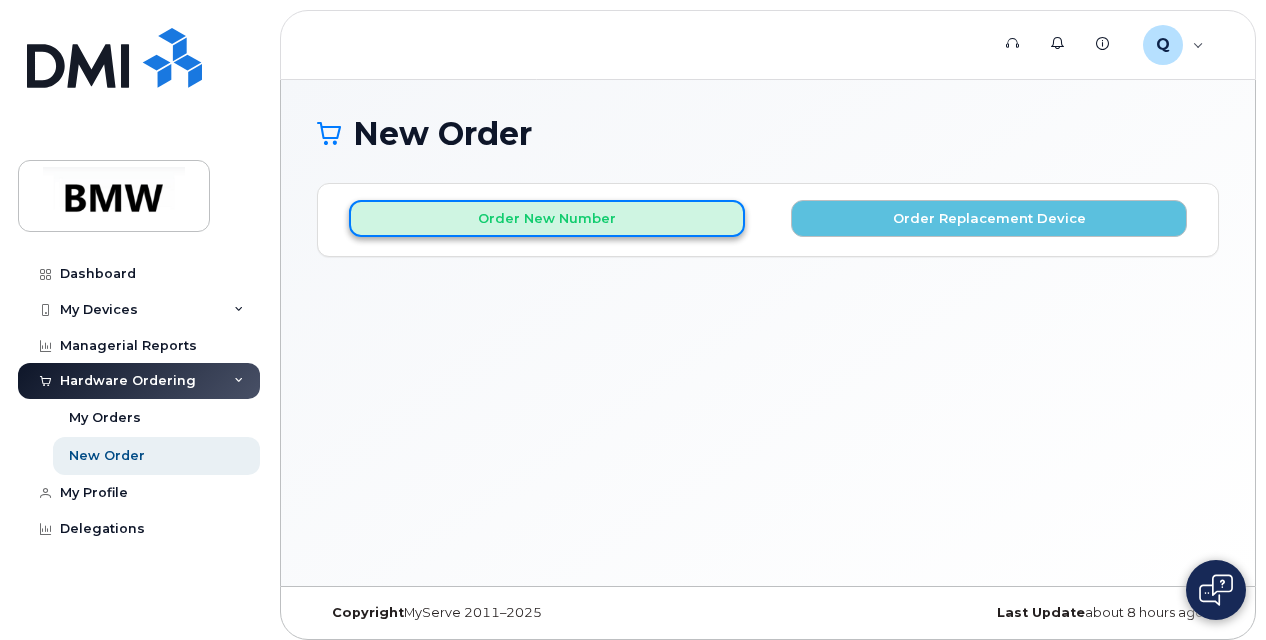 click on "Order New Number" 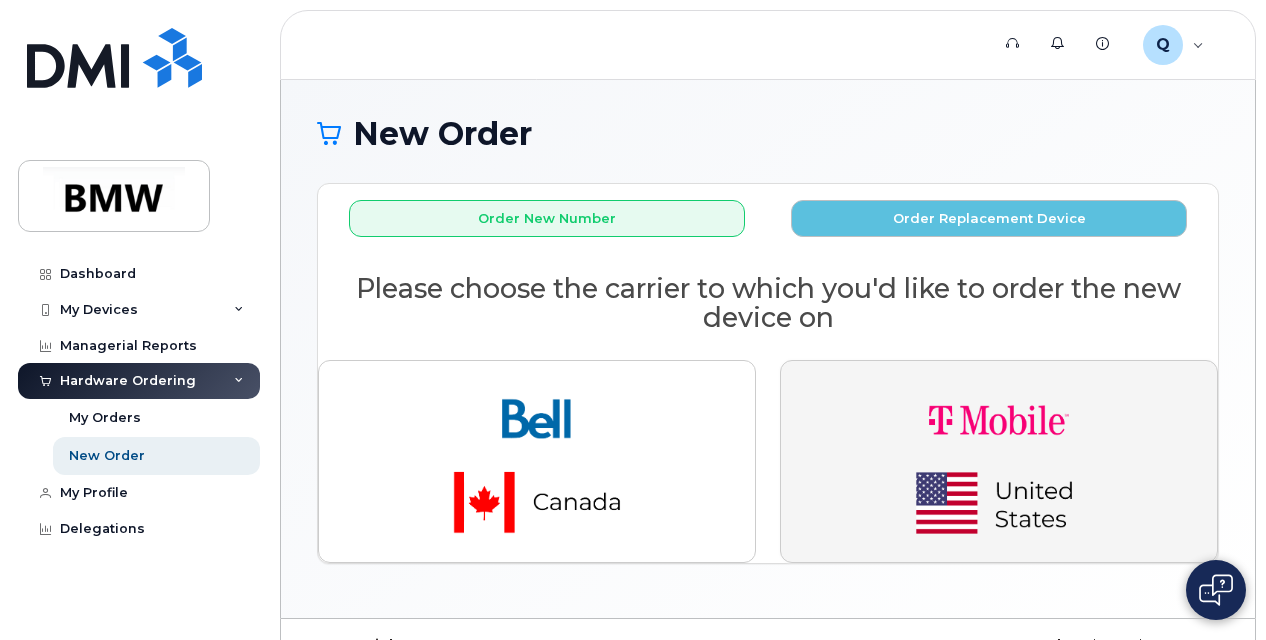 click 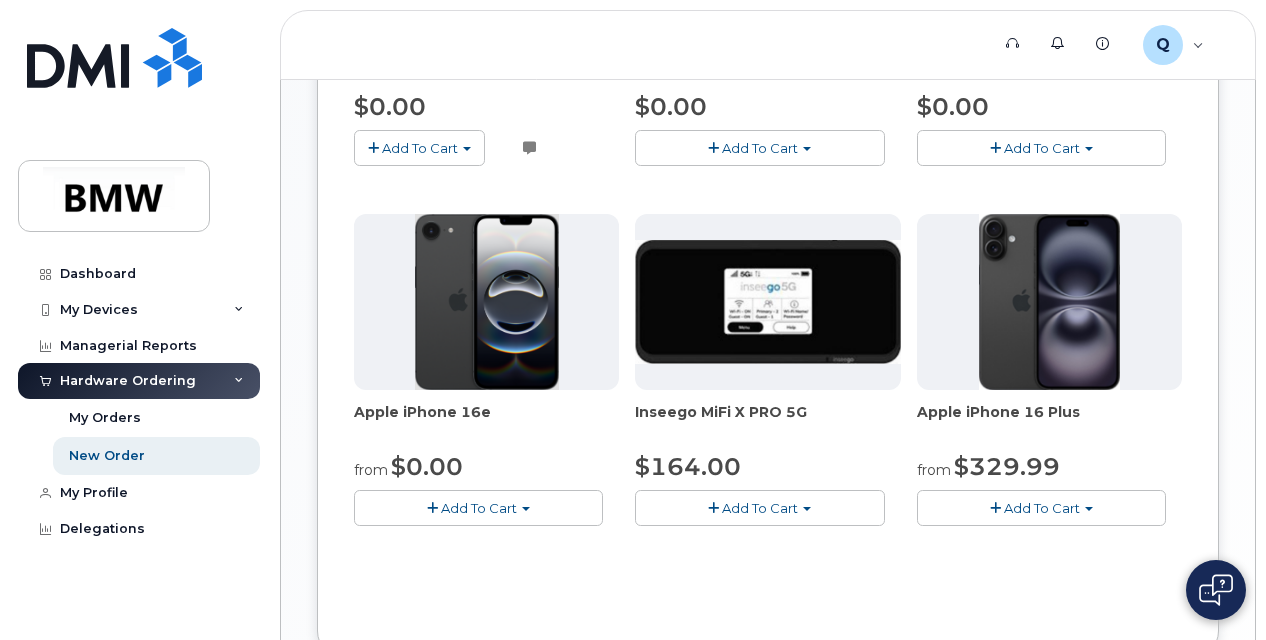 scroll, scrollTop: 704, scrollLeft: 0, axis: vertical 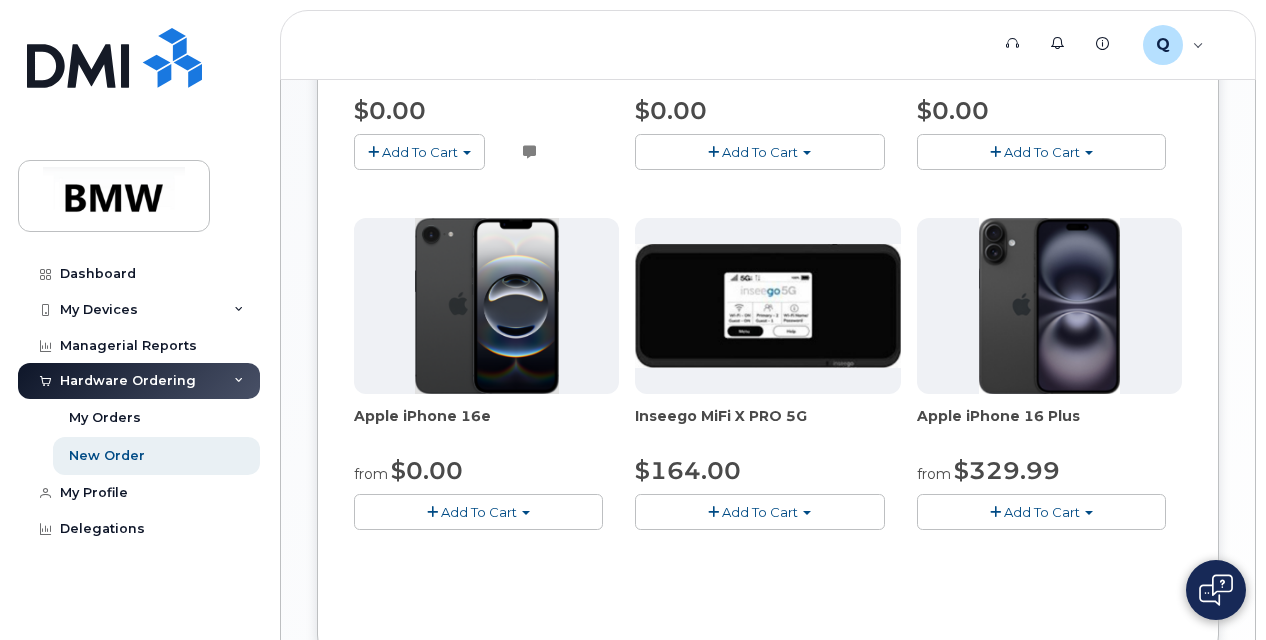 click on "Add To Cart" 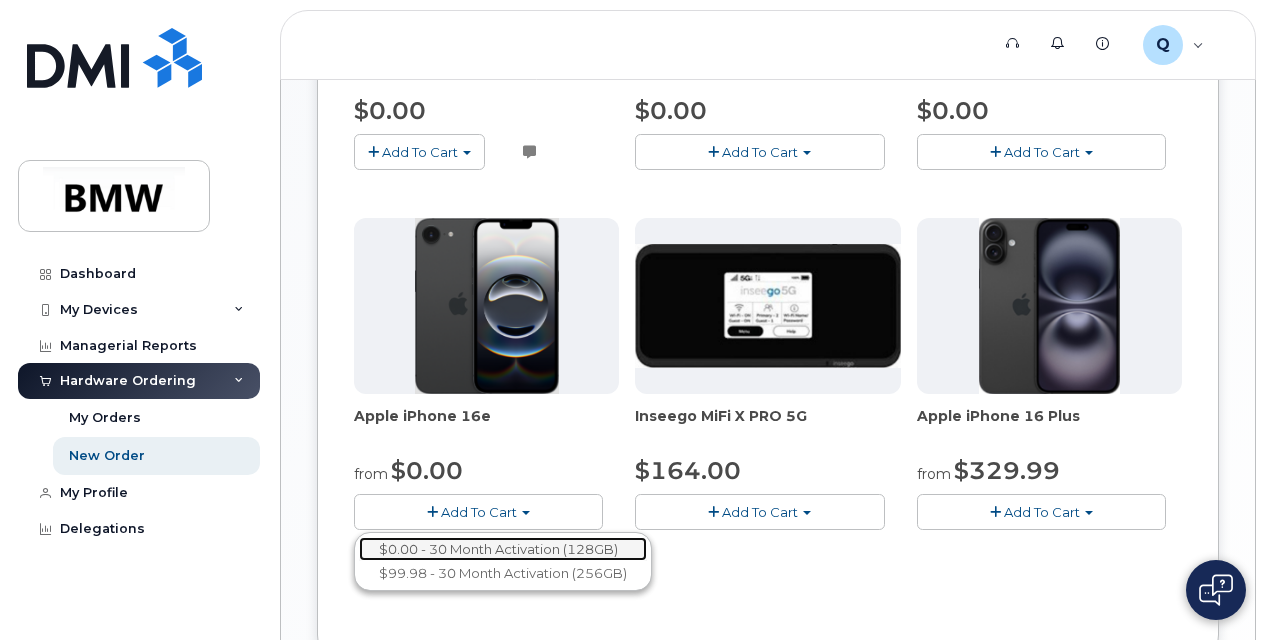 click on "$0.00 - 30 Month Activation (128GB)" 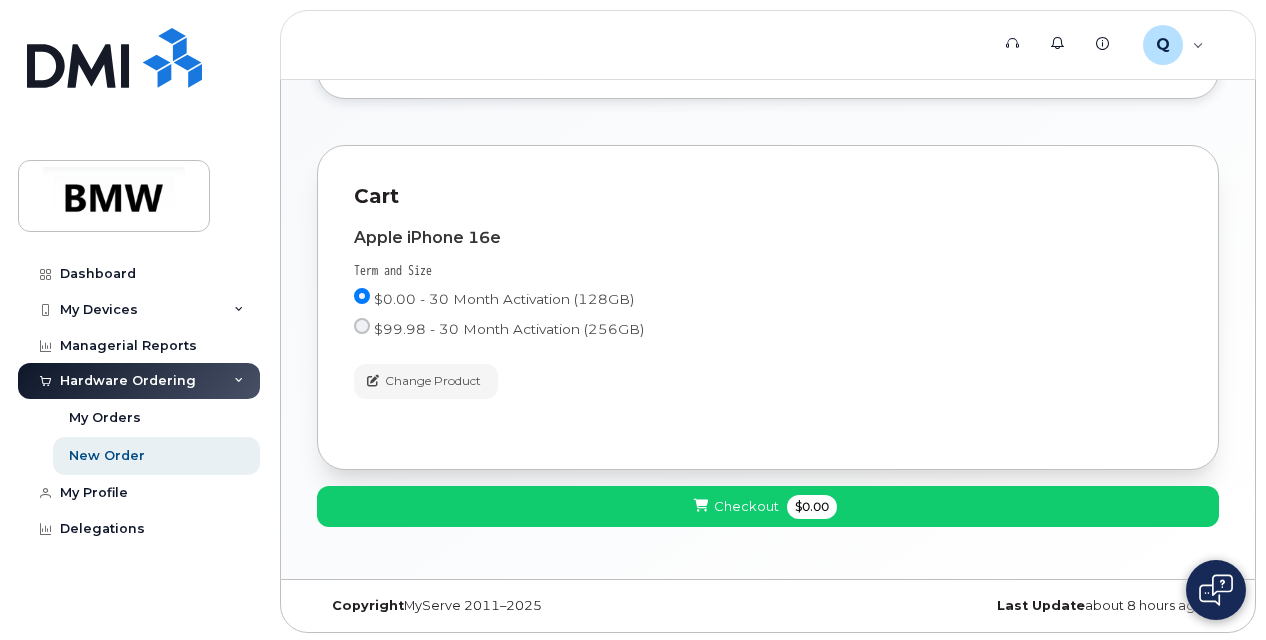 scroll, scrollTop: 318, scrollLeft: 0, axis: vertical 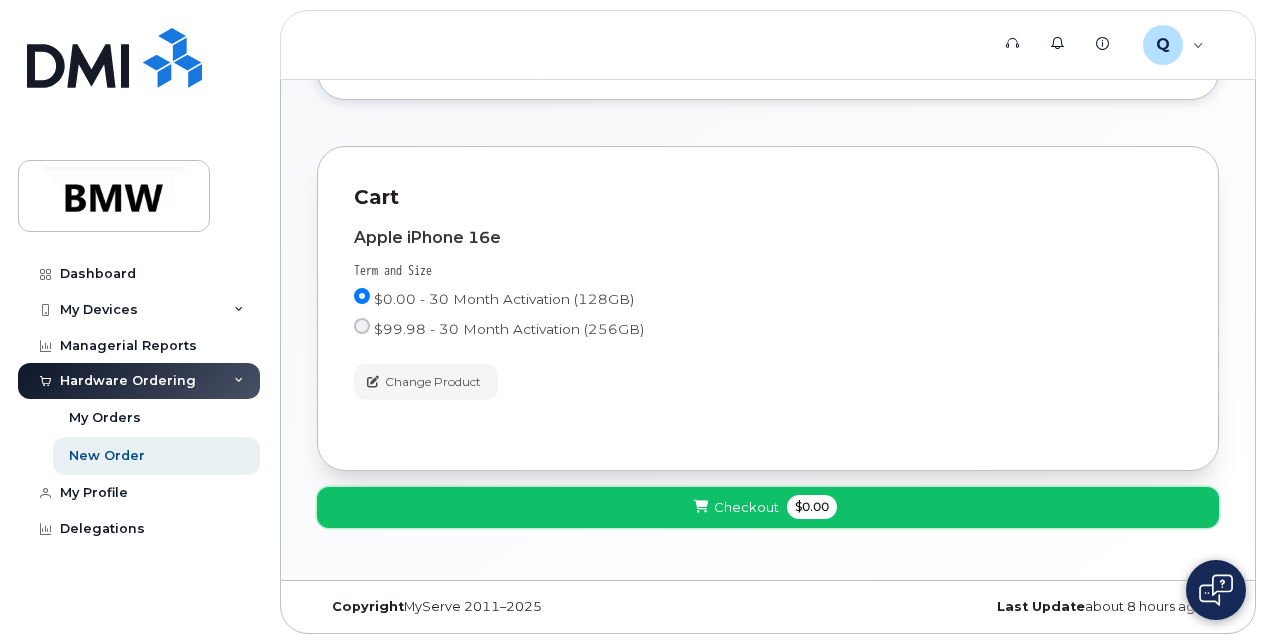 click on "Checkout
$0.00" 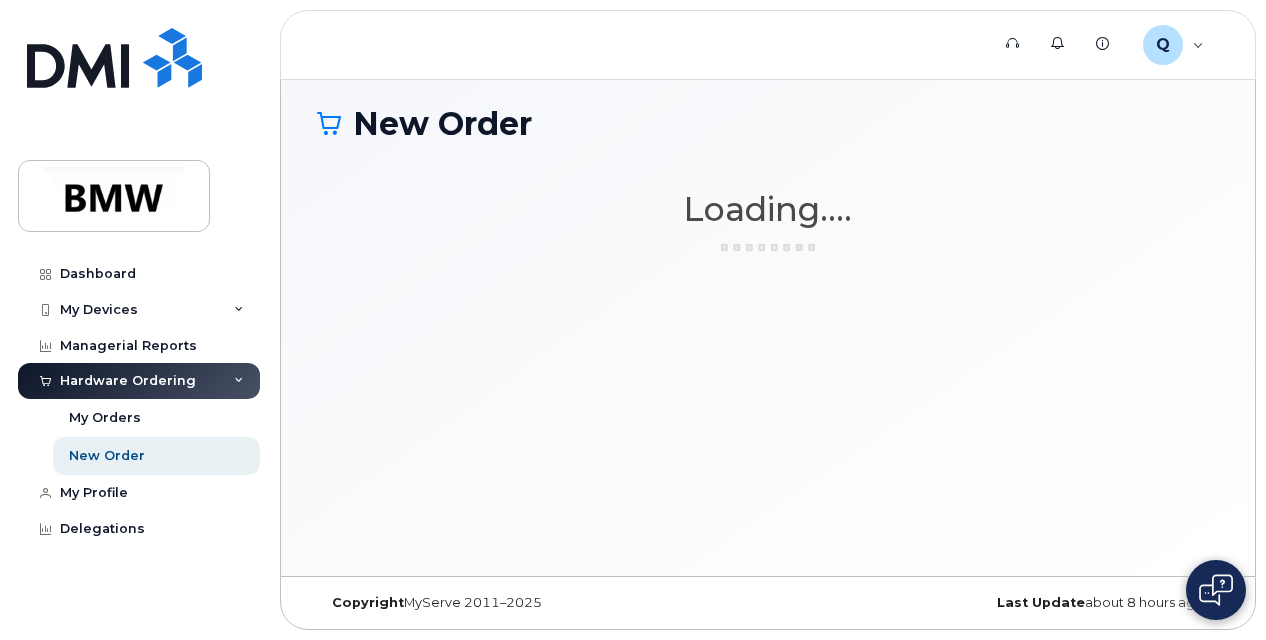 scroll, scrollTop: 9, scrollLeft: 0, axis: vertical 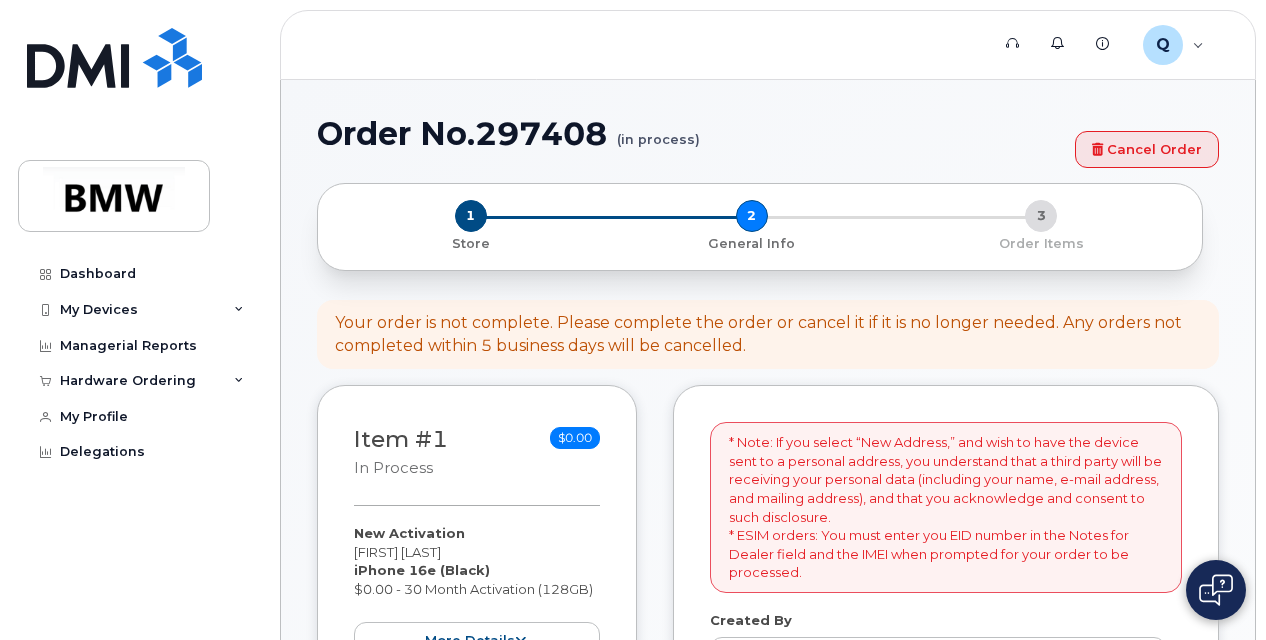 select 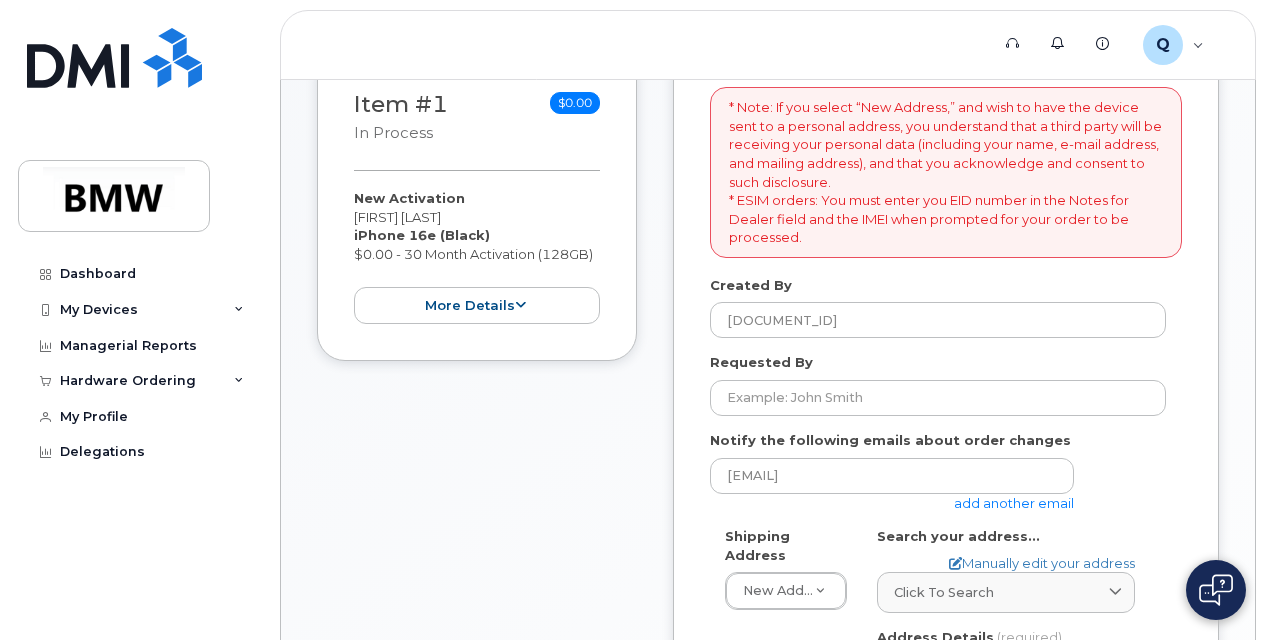 scroll, scrollTop: 336, scrollLeft: 0, axis: vertical 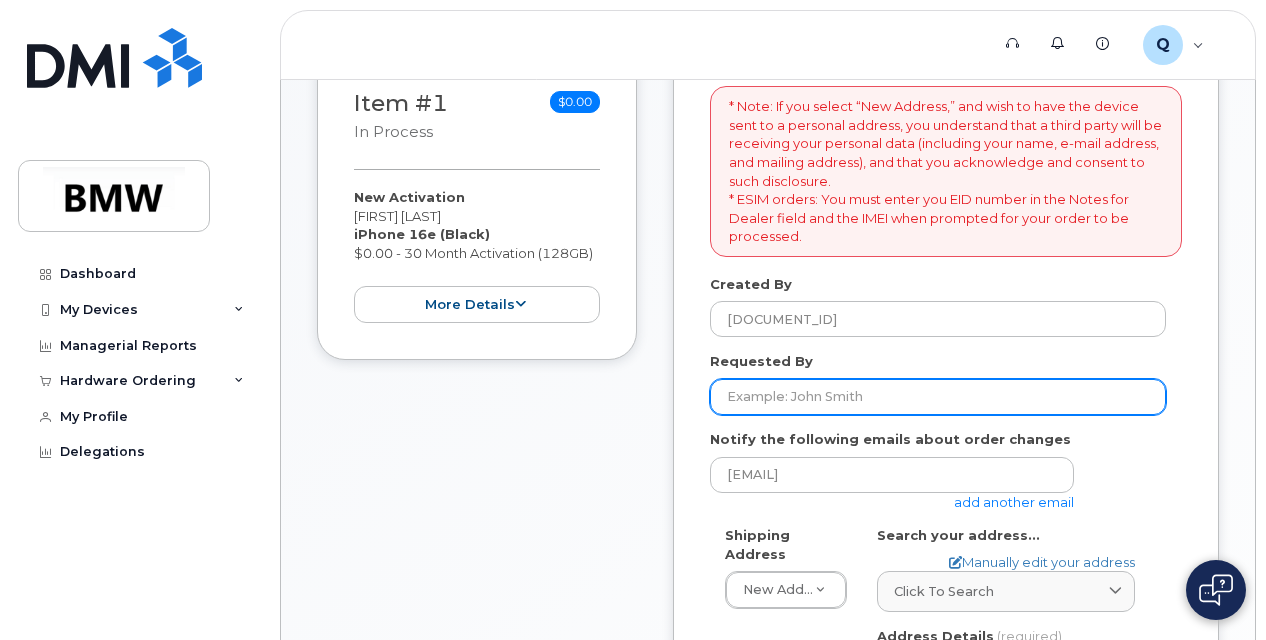 click on "Requested By" 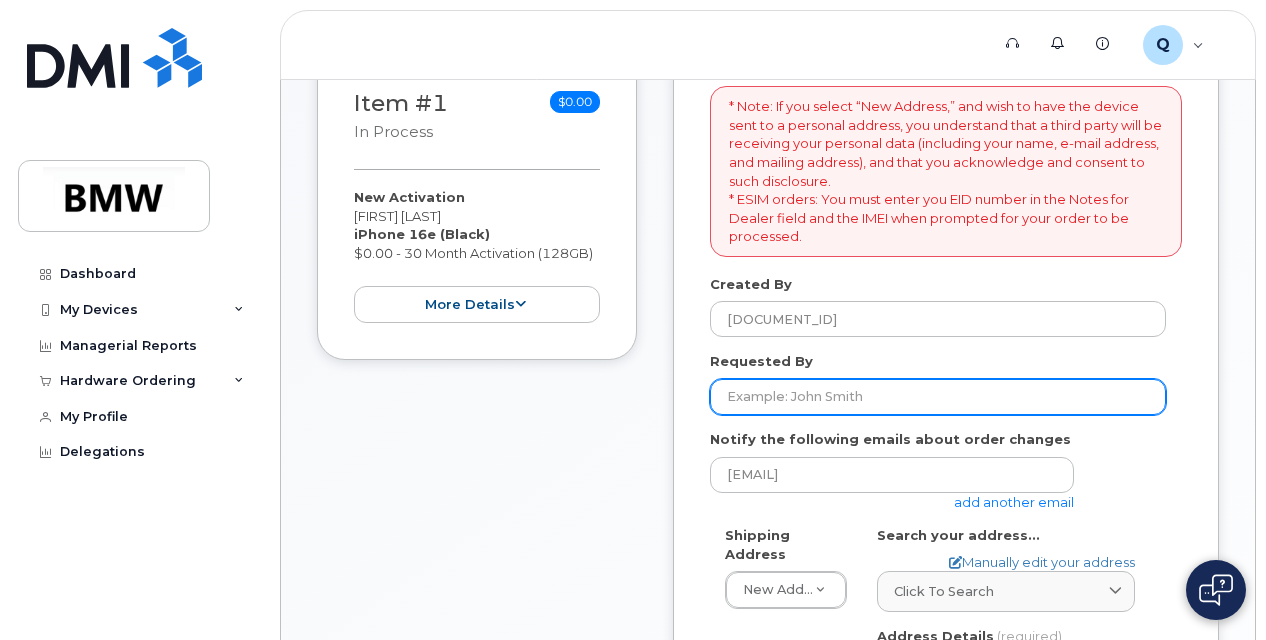 type on "[FIRST] [LAST]" 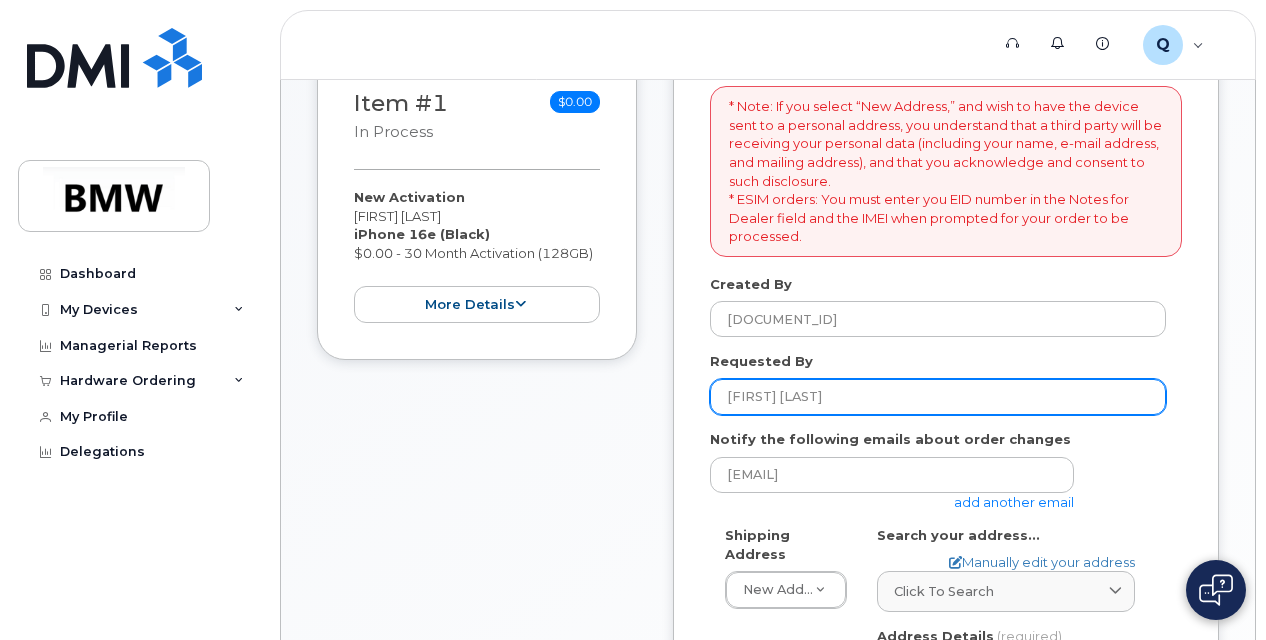 type on "Analysis Center / Top Floor" 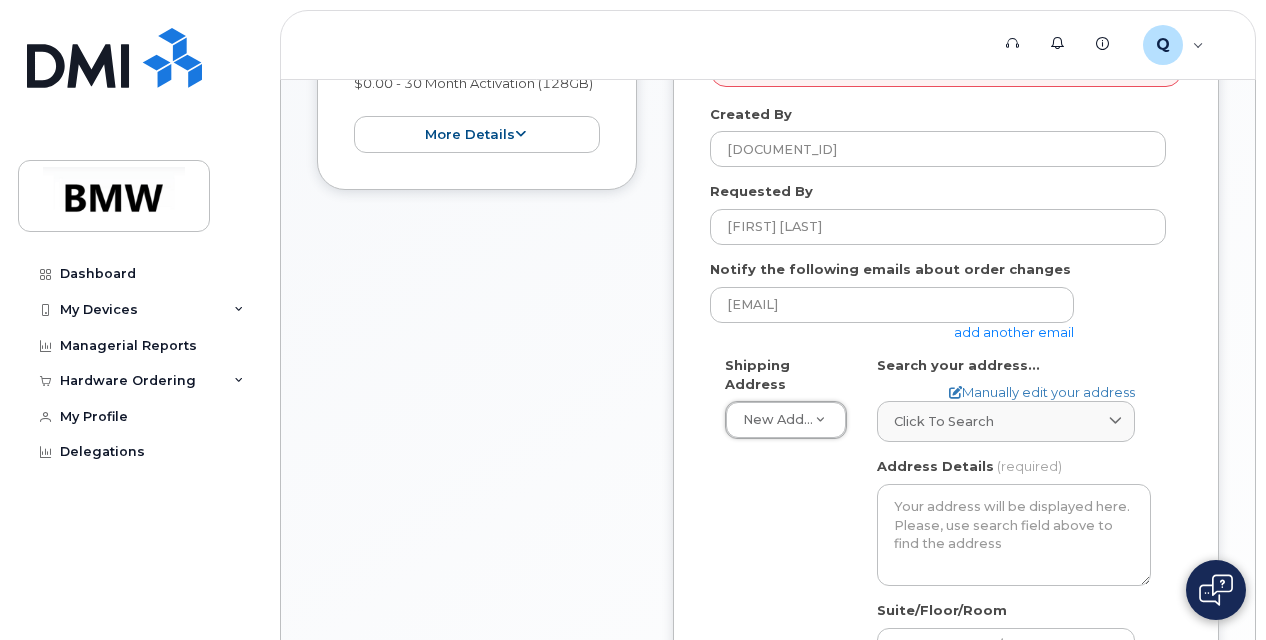 scroll, scrollTop: 516, scrollLeft: 0, axis: vertical 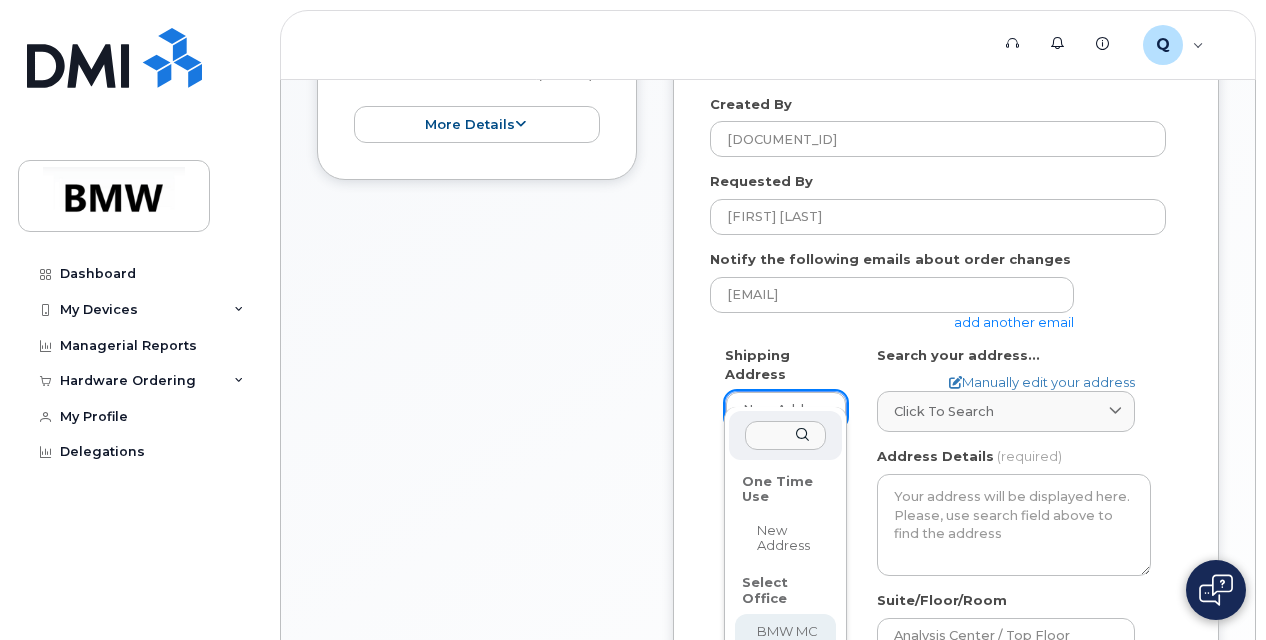 select 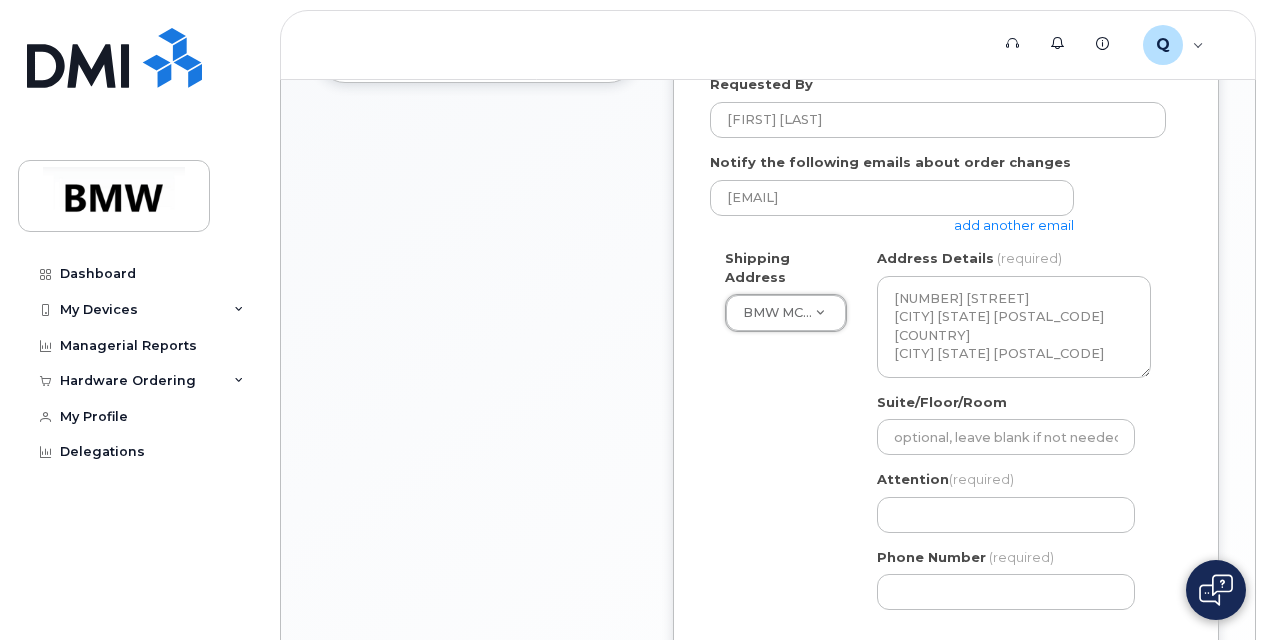 scroll, scrollTop: 645, scrollLeft: 0, axis: vertical 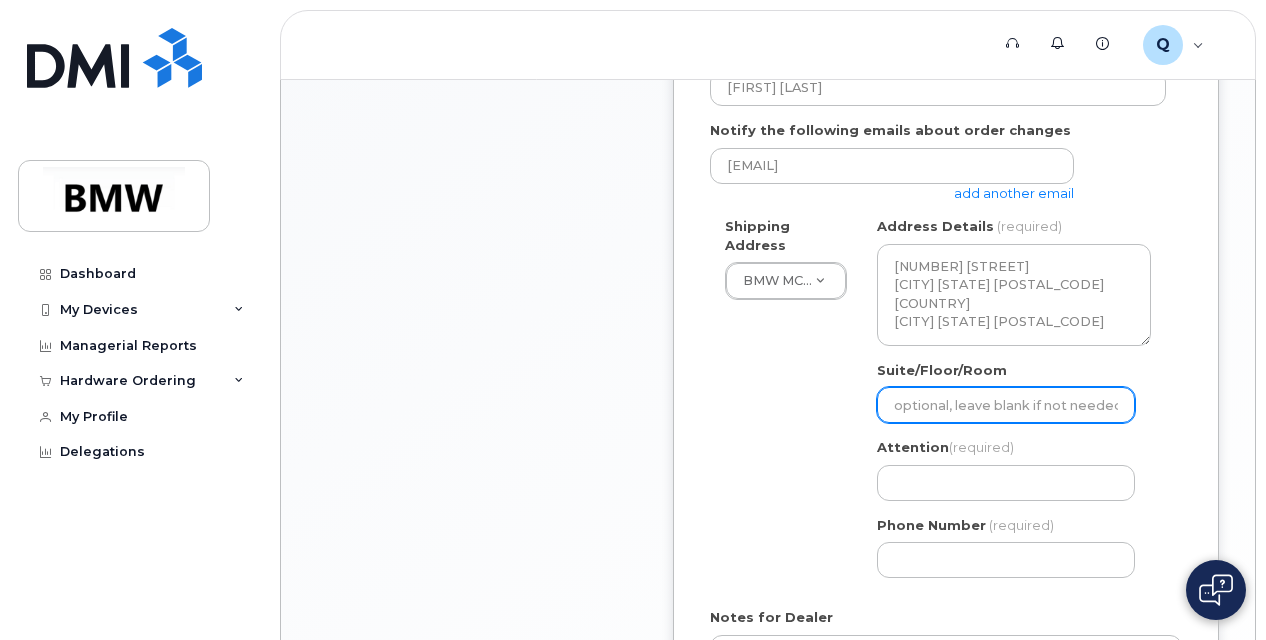 click on "Suite/Floor/Room" 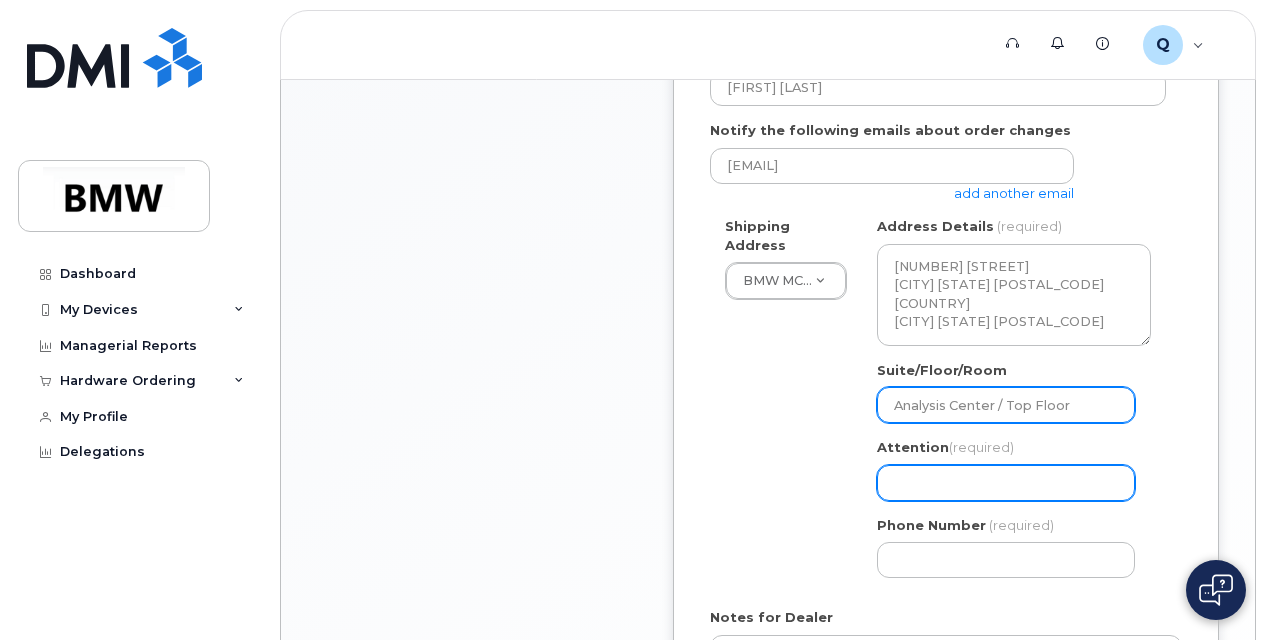 type on "[FIRST] [LAST]" 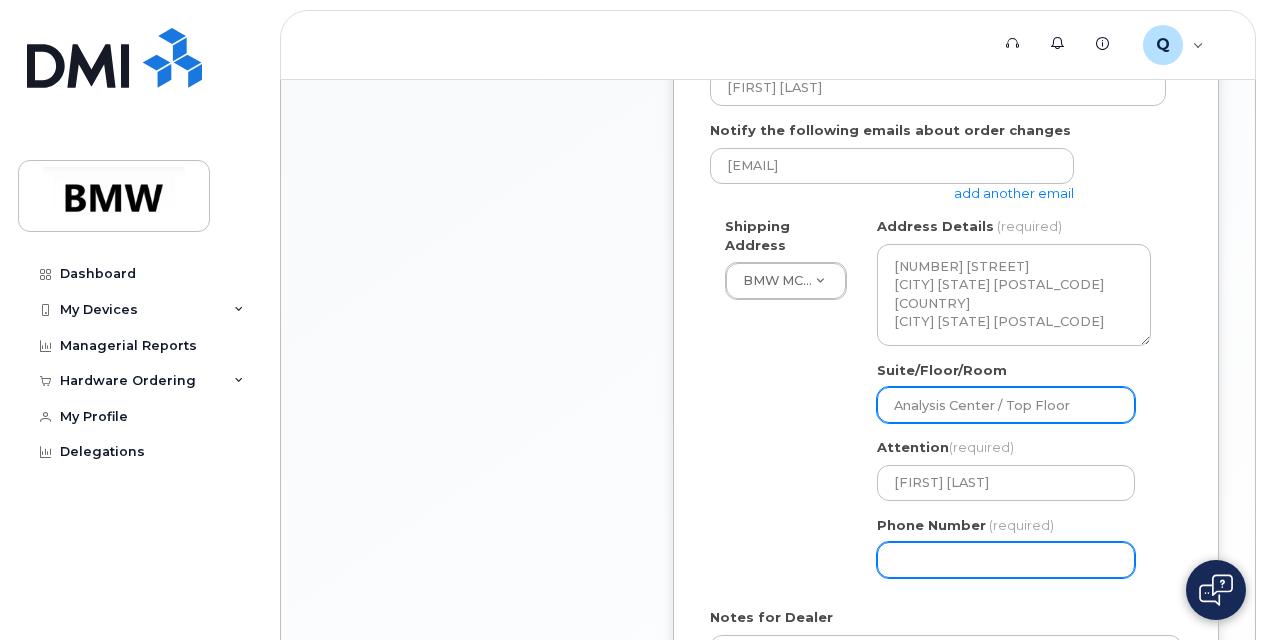 type on "8643223595" 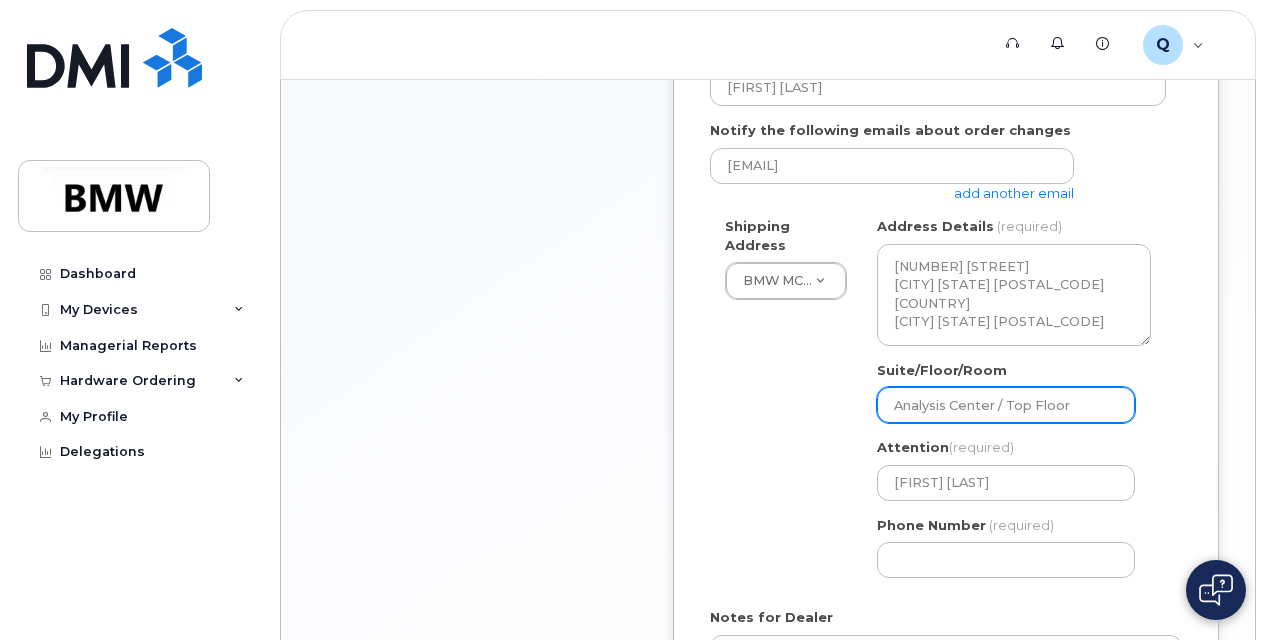 select 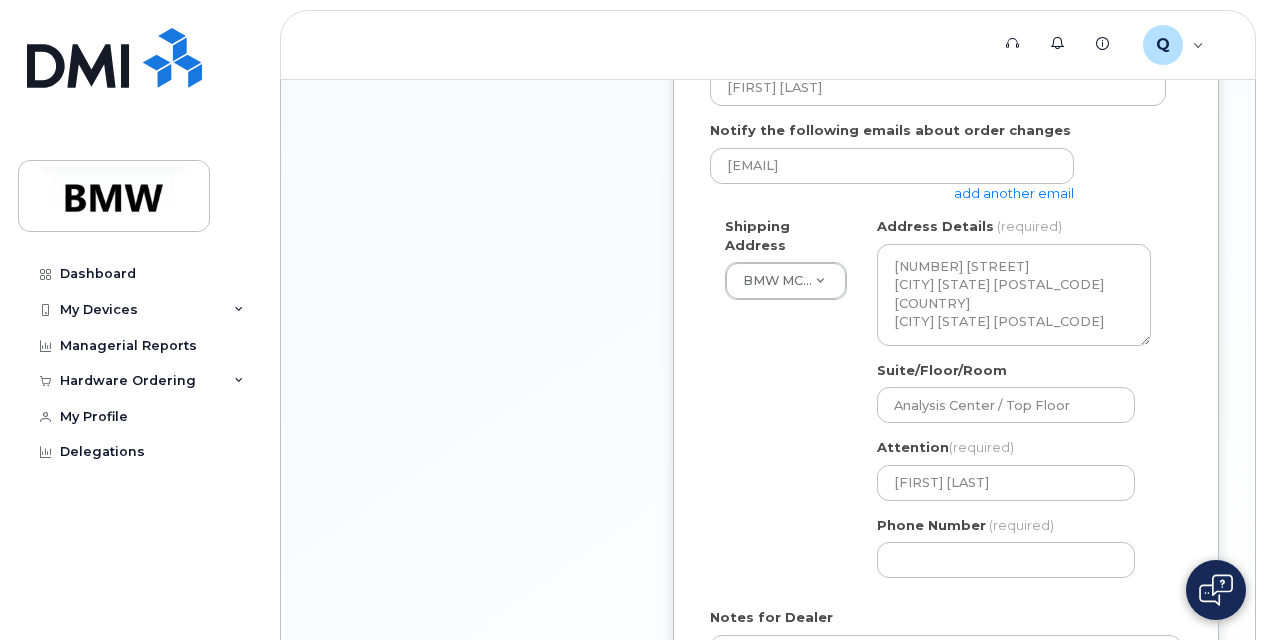 click on "Shipping Address
BMW MC Plant     New Address BMW MC Plant BMW North America Financial Services ITRC
SC
Greer
Search your address...
Manually edit your address
Click to search No available options
Address Line
(required)
Lookup your address
1400 Highway 101 SGREER SC 29651-6731UNITED STATES
State
(required)
Alabama
Alaska
American Samoa
Arizona
Arkansas
California
Colorado
Connecticut
Delaware
District of Columbia
Florida
Georgia
Guam
Hawaii
Idaho
Illinois
Indiana
Iowa
Kansas
Kentucky
Louisiana
Maine
Maryland
Massachusetts
Michigan
Minnesota
Mississippi
Missouri
Montana
Nebraska
Nevada
New Hampshire
New Jersey
New Mexico
New York
North Carolina
North Dakota
Ohio
Oklahoma
Oregon
Pennsylvania
Puerto Rico
Rhode Island
South Carolina
South Dakota
Tennessee
Texas
Utah
Vermont
Virginia
Virgin Islands
Washington
West Virginia
Wisconsin" 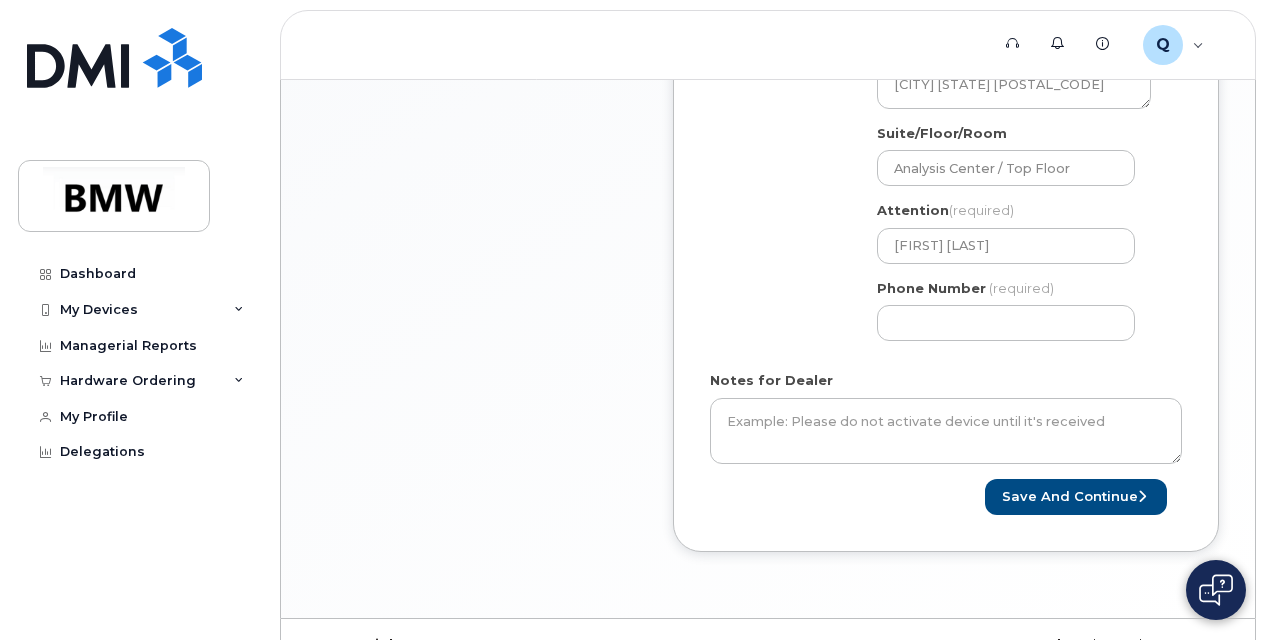 scroll, scrollTop: 885, scrollLeft: 0, axis: vertical 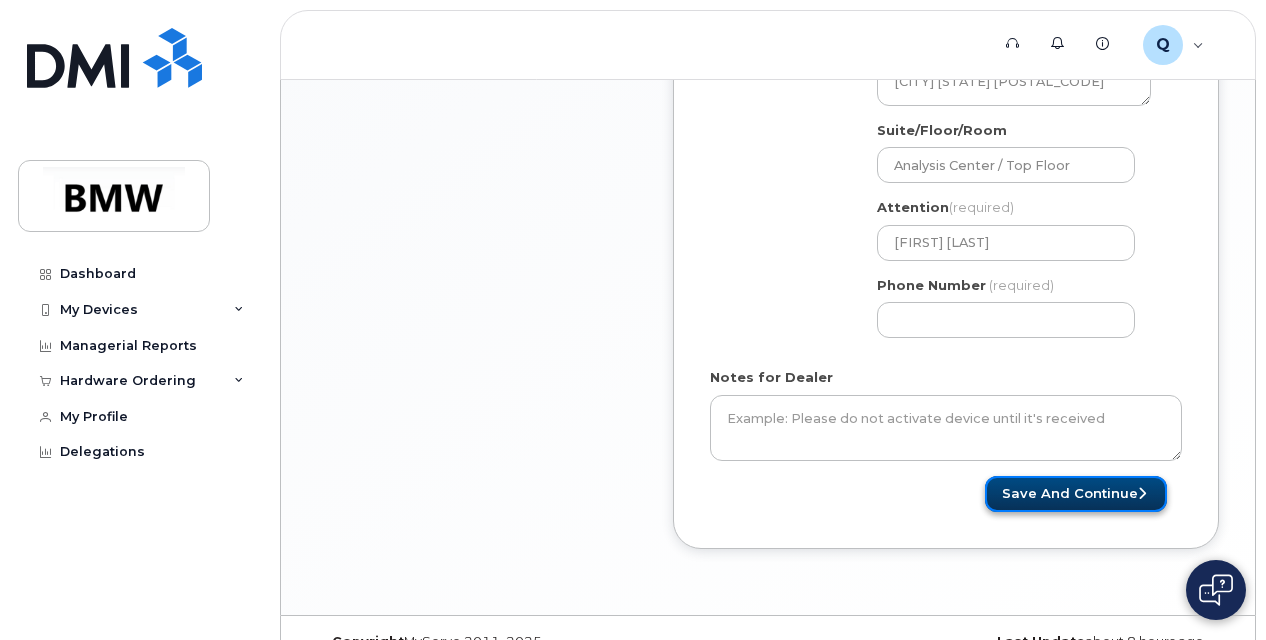 click on "Save and Continue" 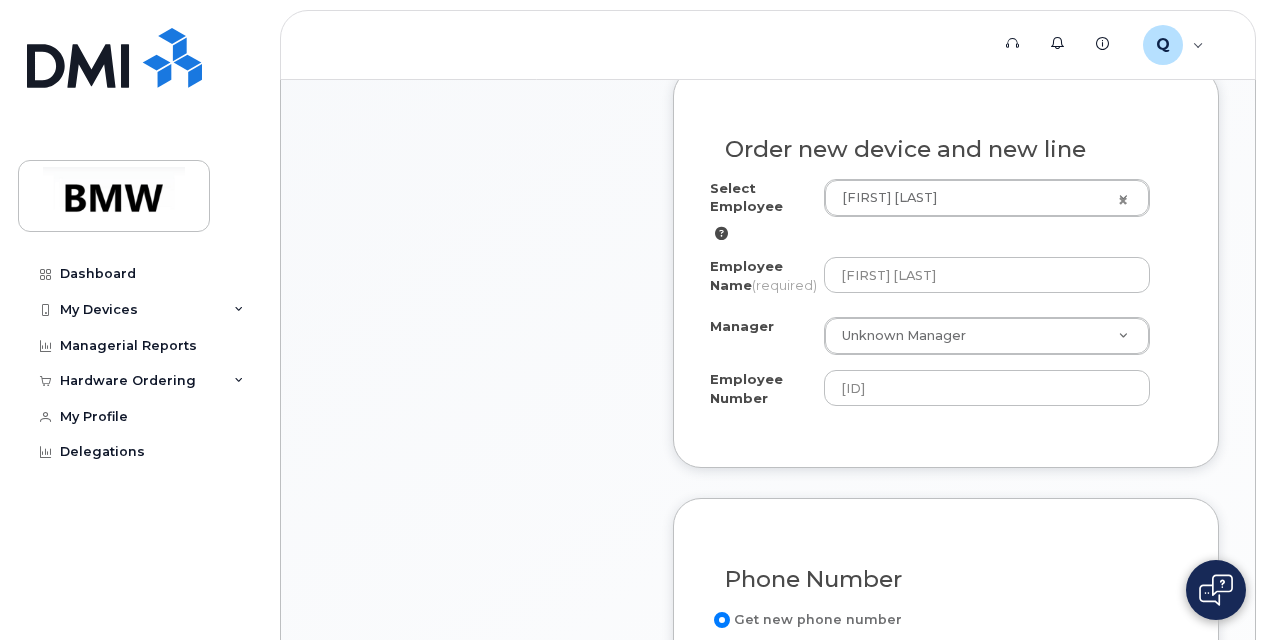scroll, scrollTop: 744, scrollLeft: 0, axis: vertical 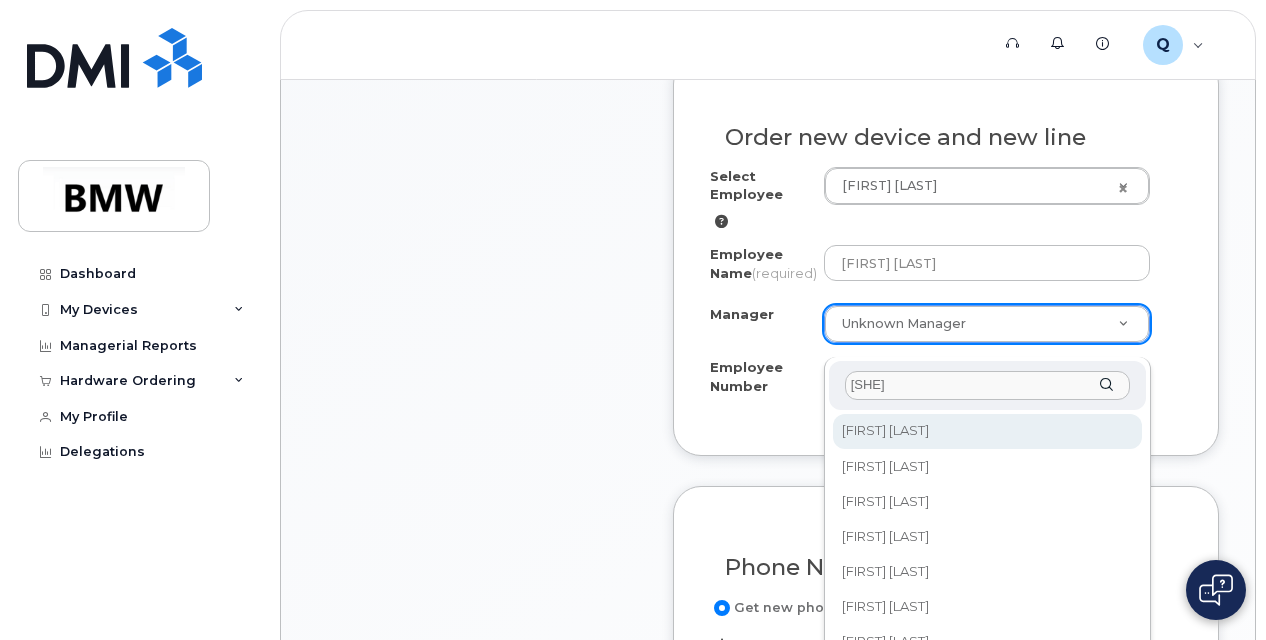 type on "shel" 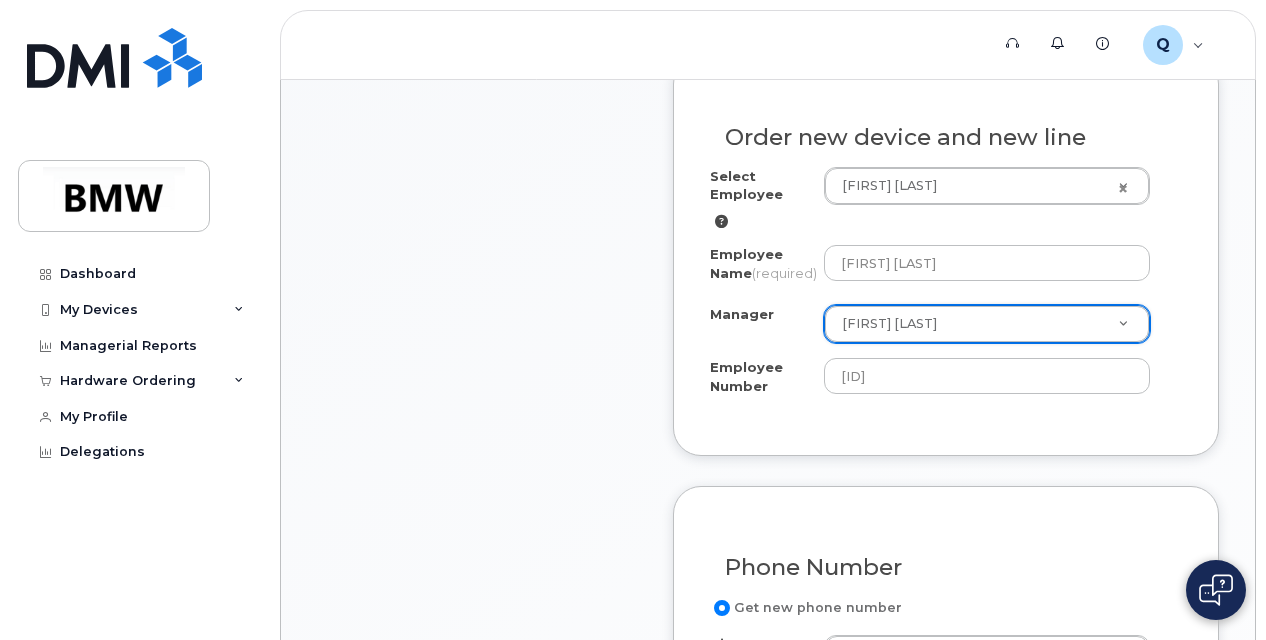 select on "1900543" 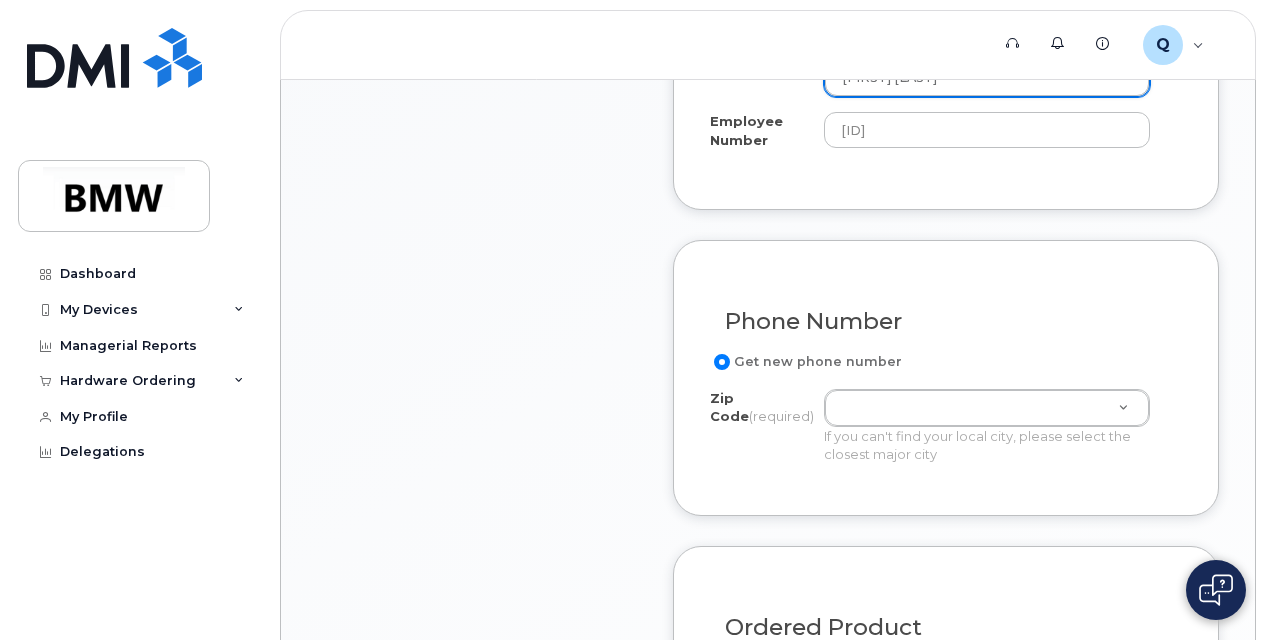 scroll, scrollTop: 991, scrollLeft: 0, axis: vertical 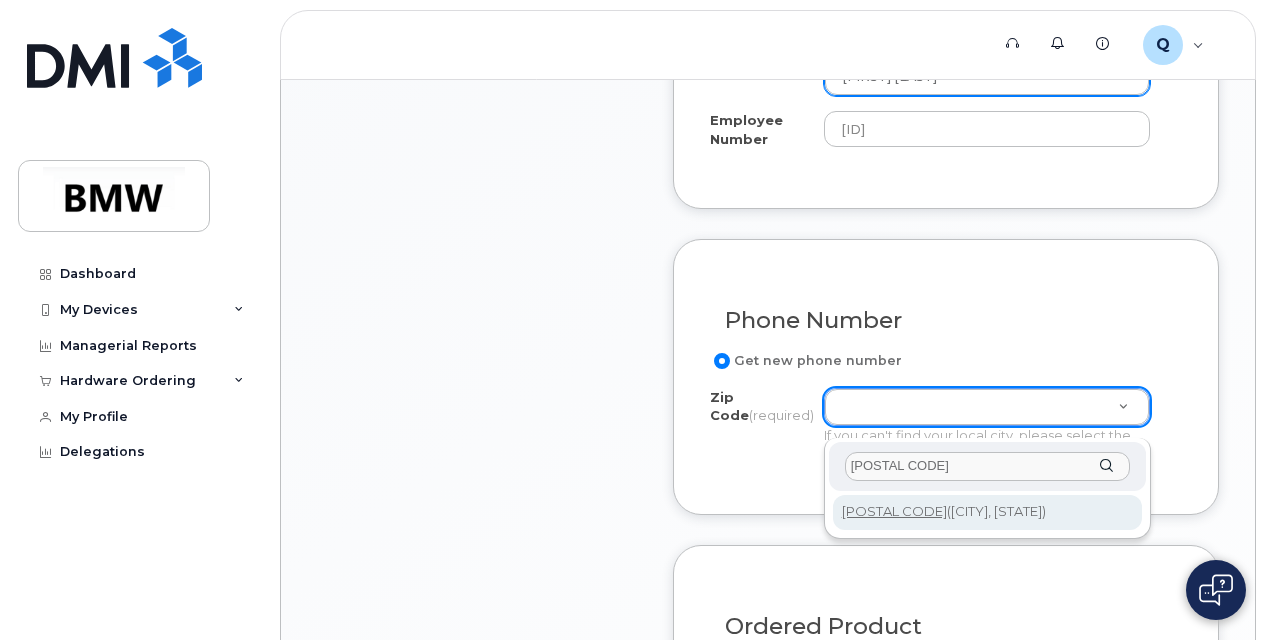 type on "29650" 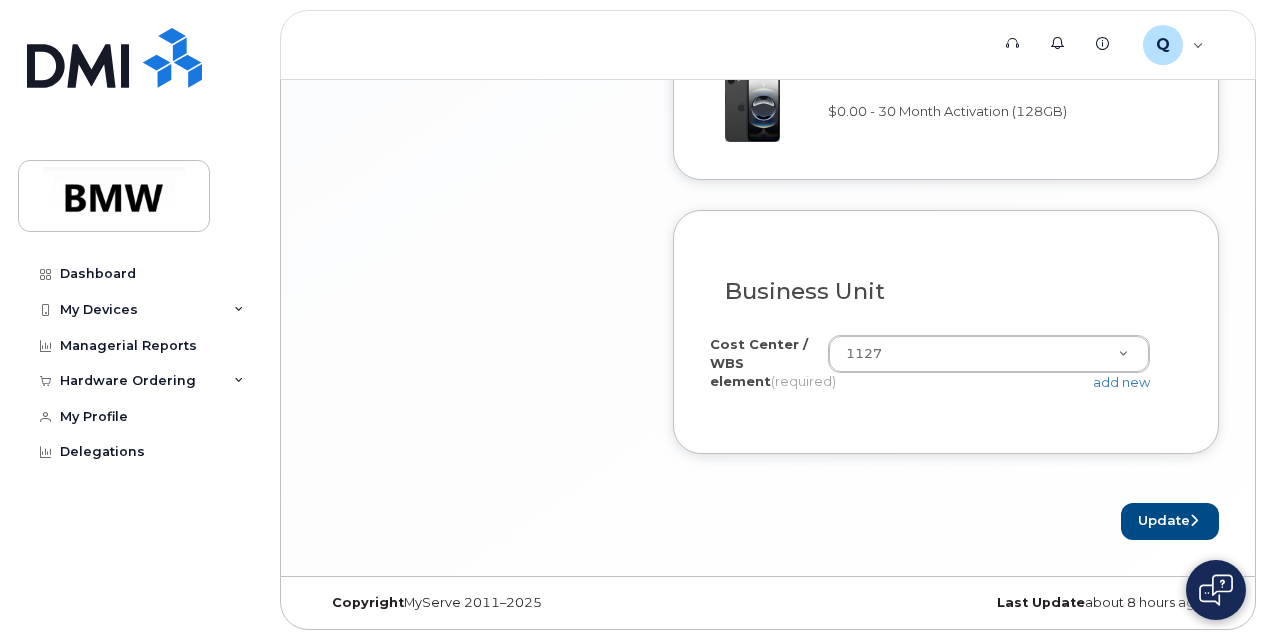 scroll, scrollTop: 1835, scrollLeft: 0, axis: vertical 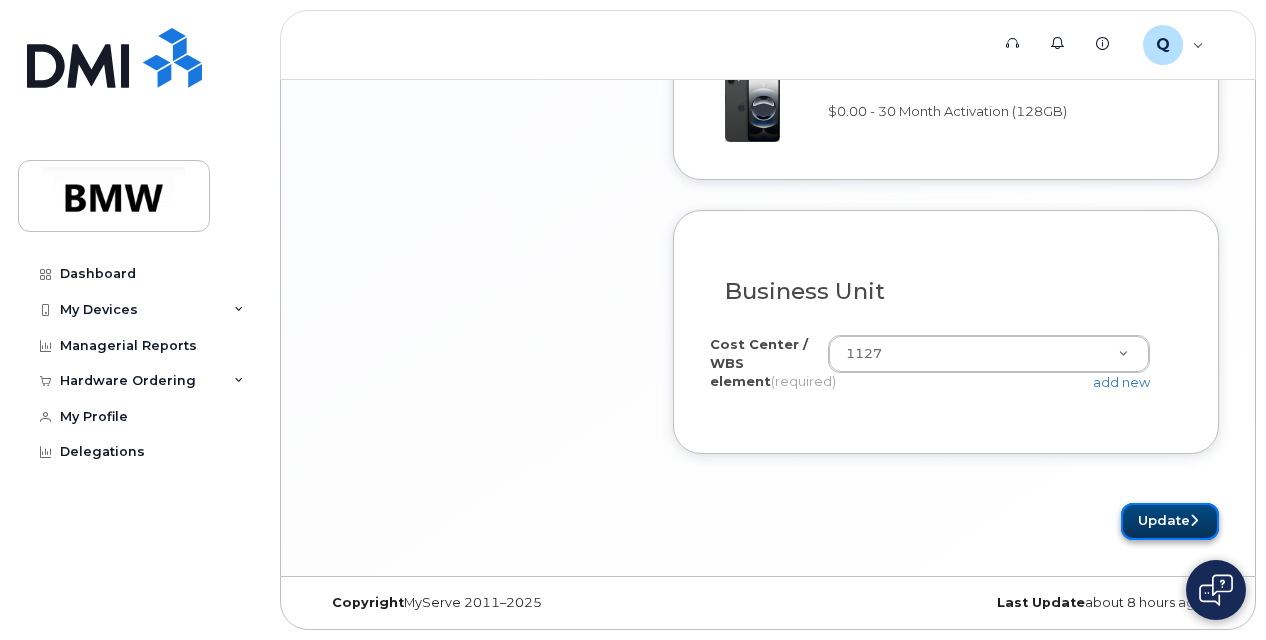 click on "Update" 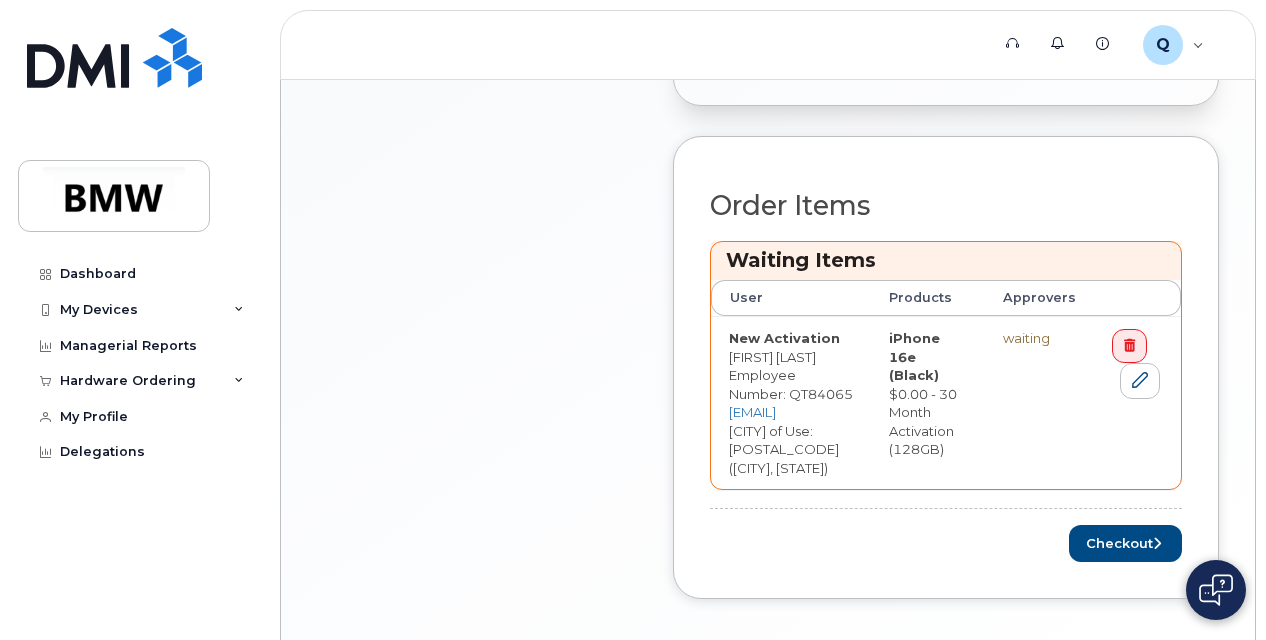 scroll, scrollTop: 812, scrollLeft: 0, axis: vertical 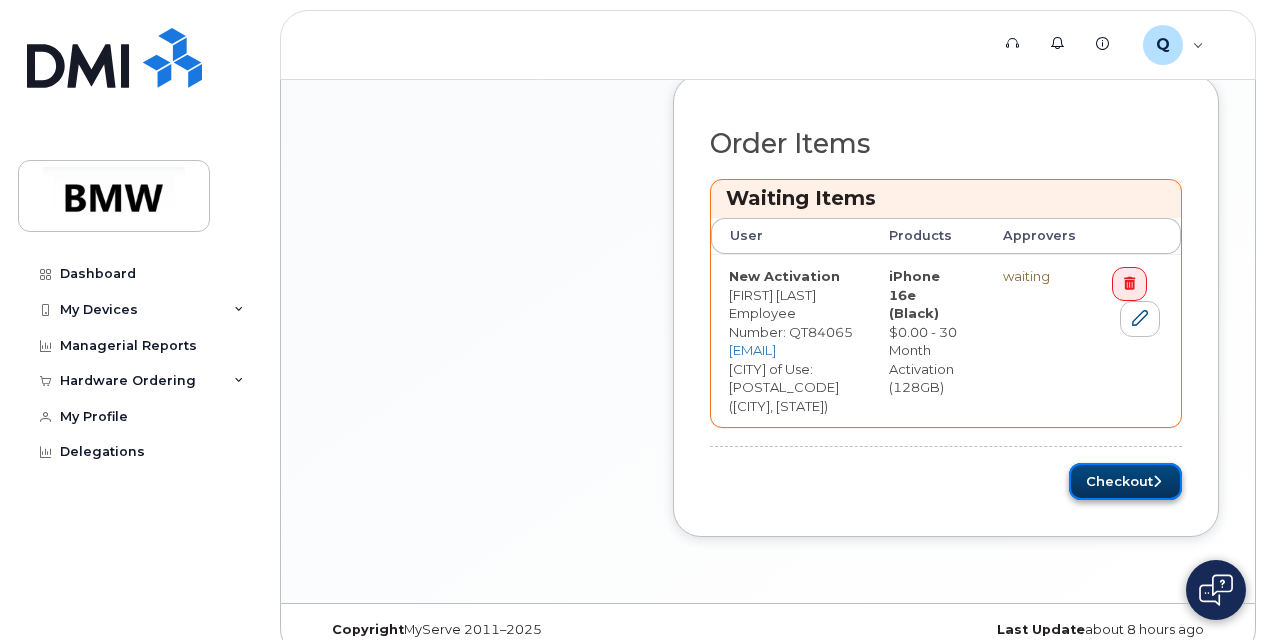 click on "Checkout" 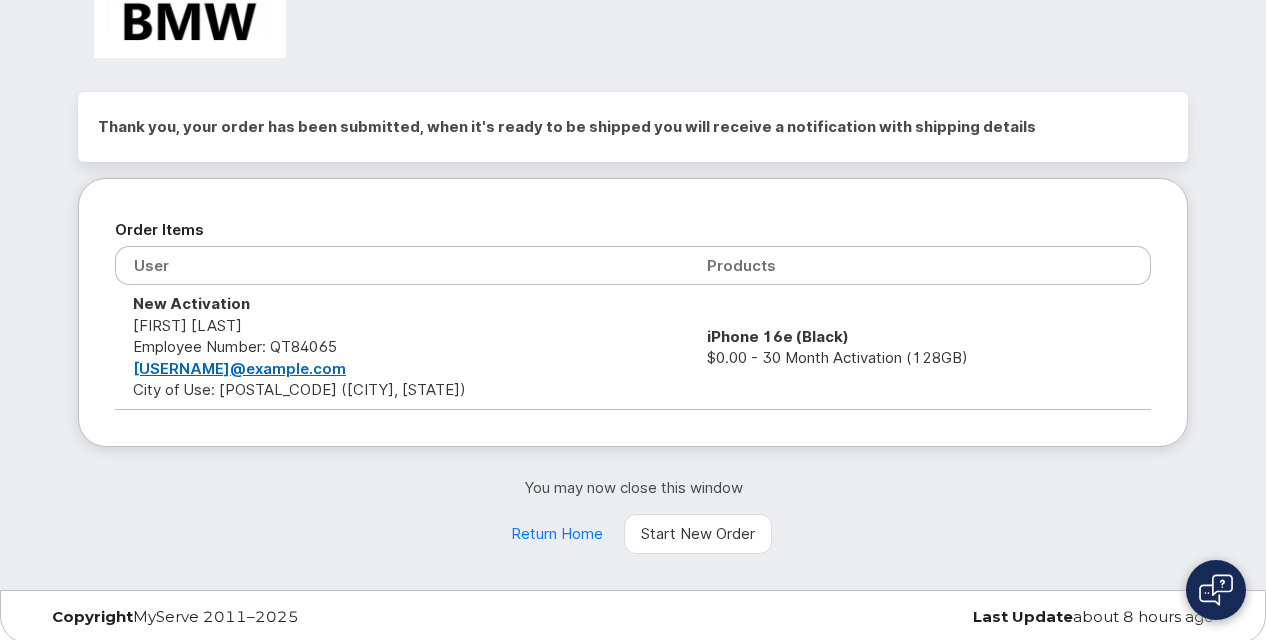 scroll, scrollTop: 0, scrollLeft: 0, axis: both 